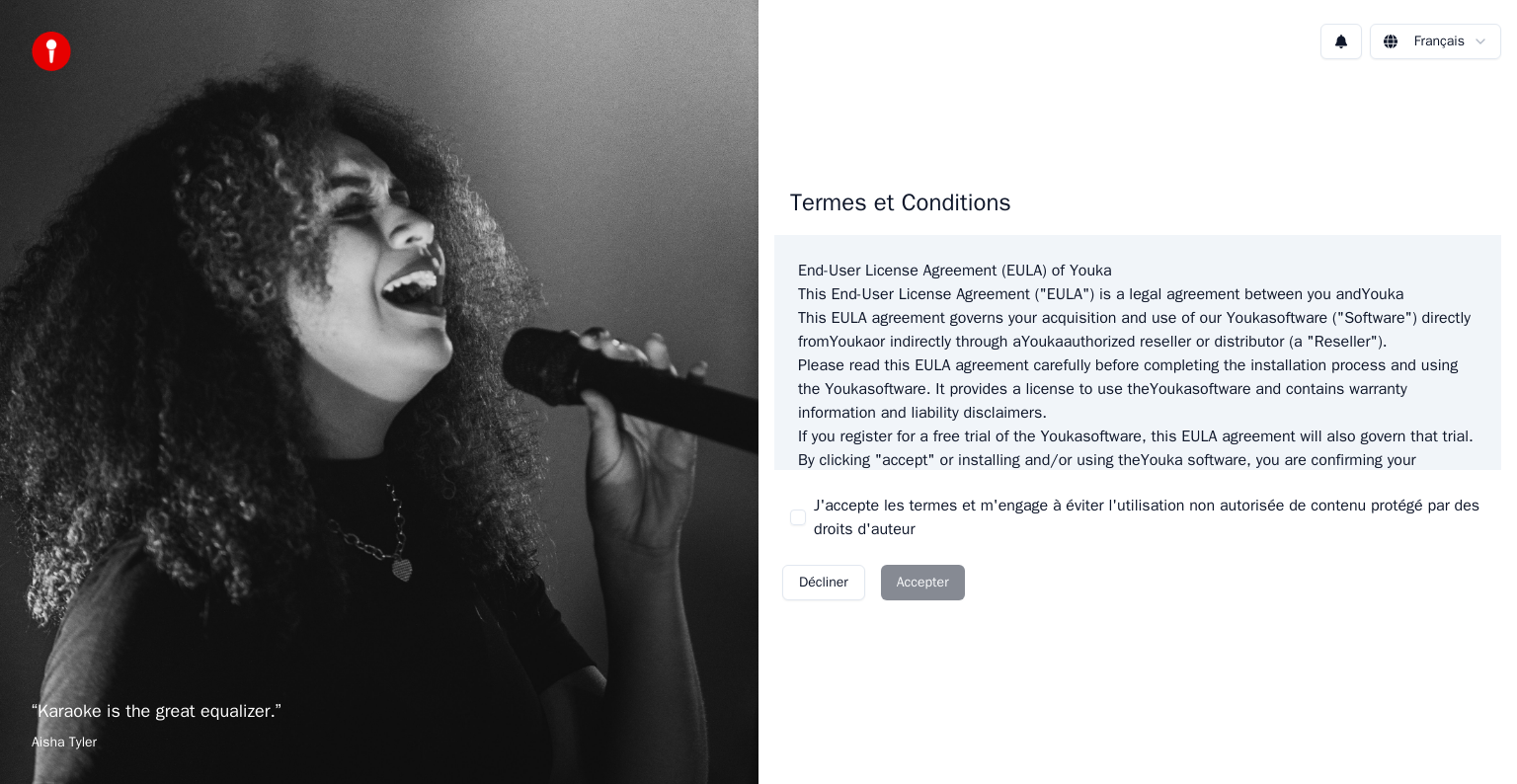 scroll, scrollTop: 0, scrollLeft: 0, axis: both 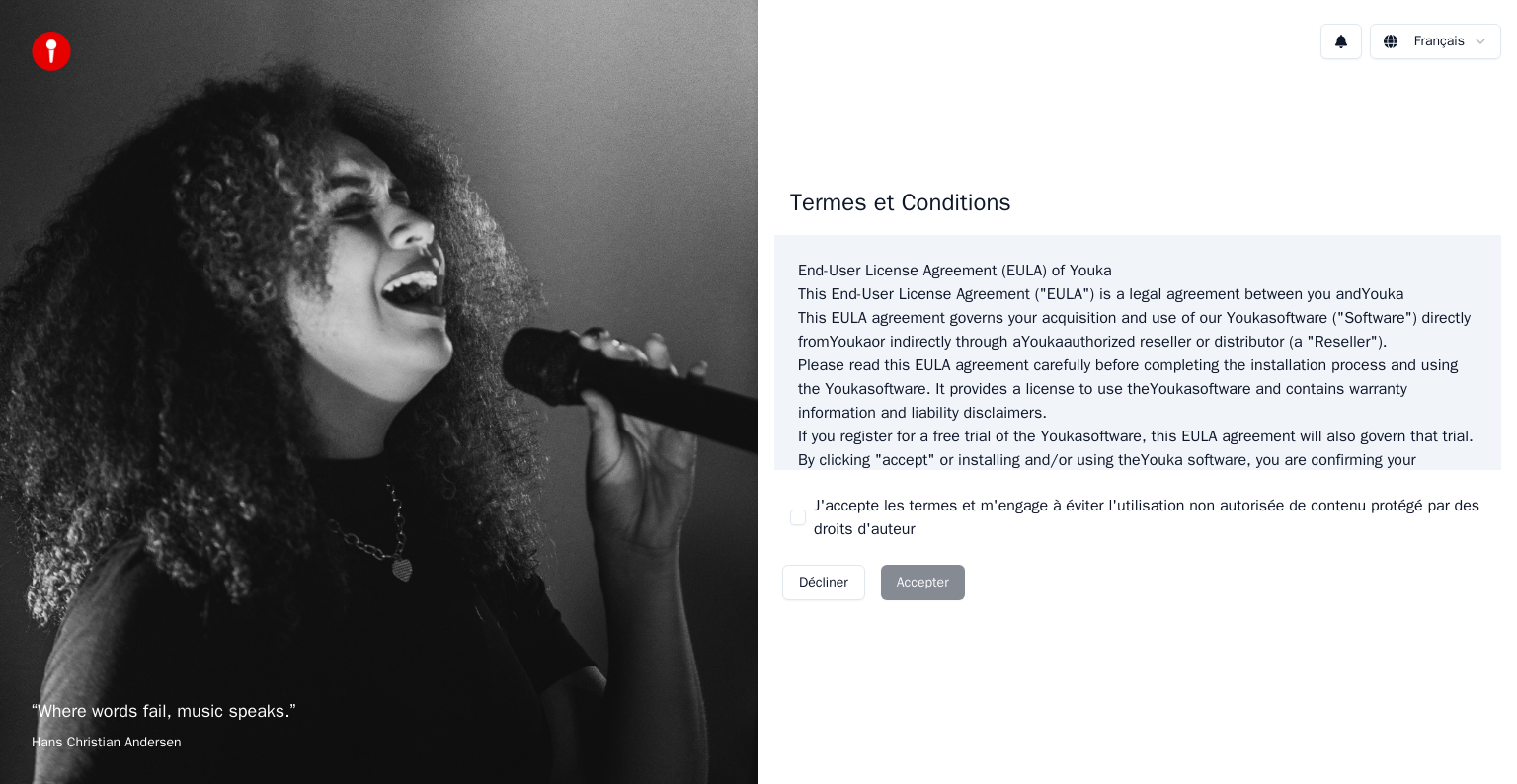 click on "J'accepte les termes et m'engage à éviter l'utilisation non autorisée de contenu protégé par des droits d'auteur" at bounding box center [798, 517] 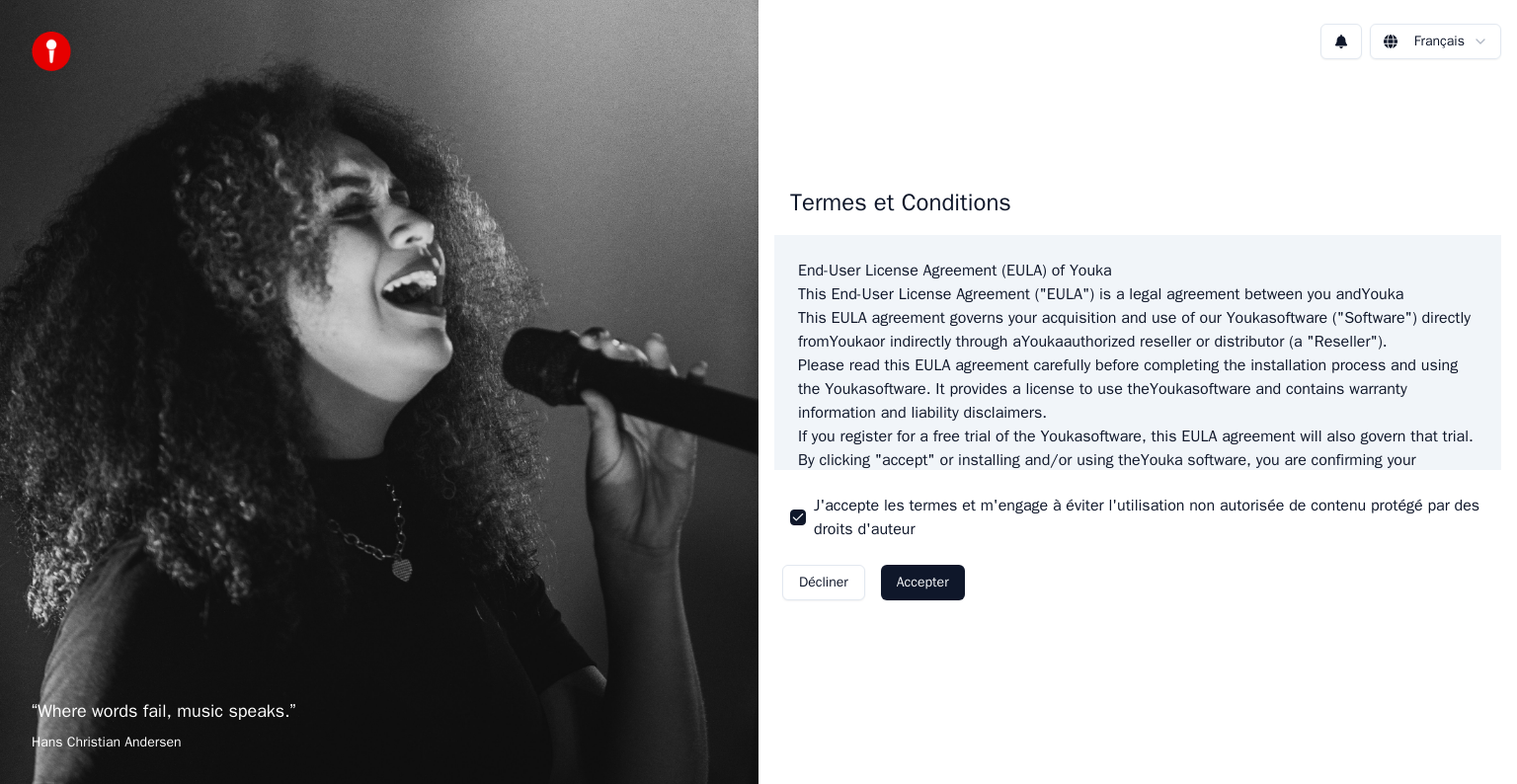click on "Accepter" at bounding box center [922, 583] 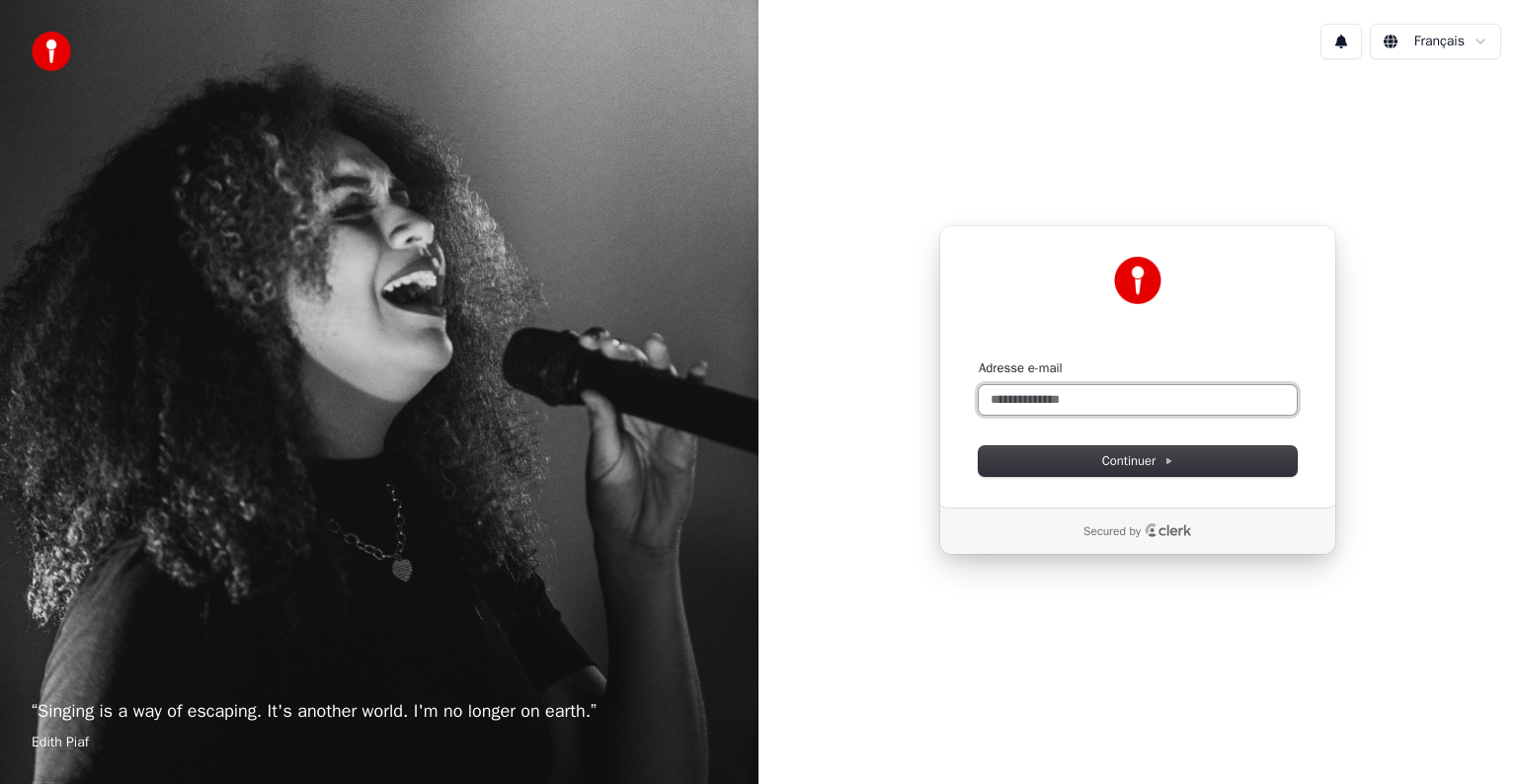 click on "Adresse e-mail" at bounding box center (1138, 400) 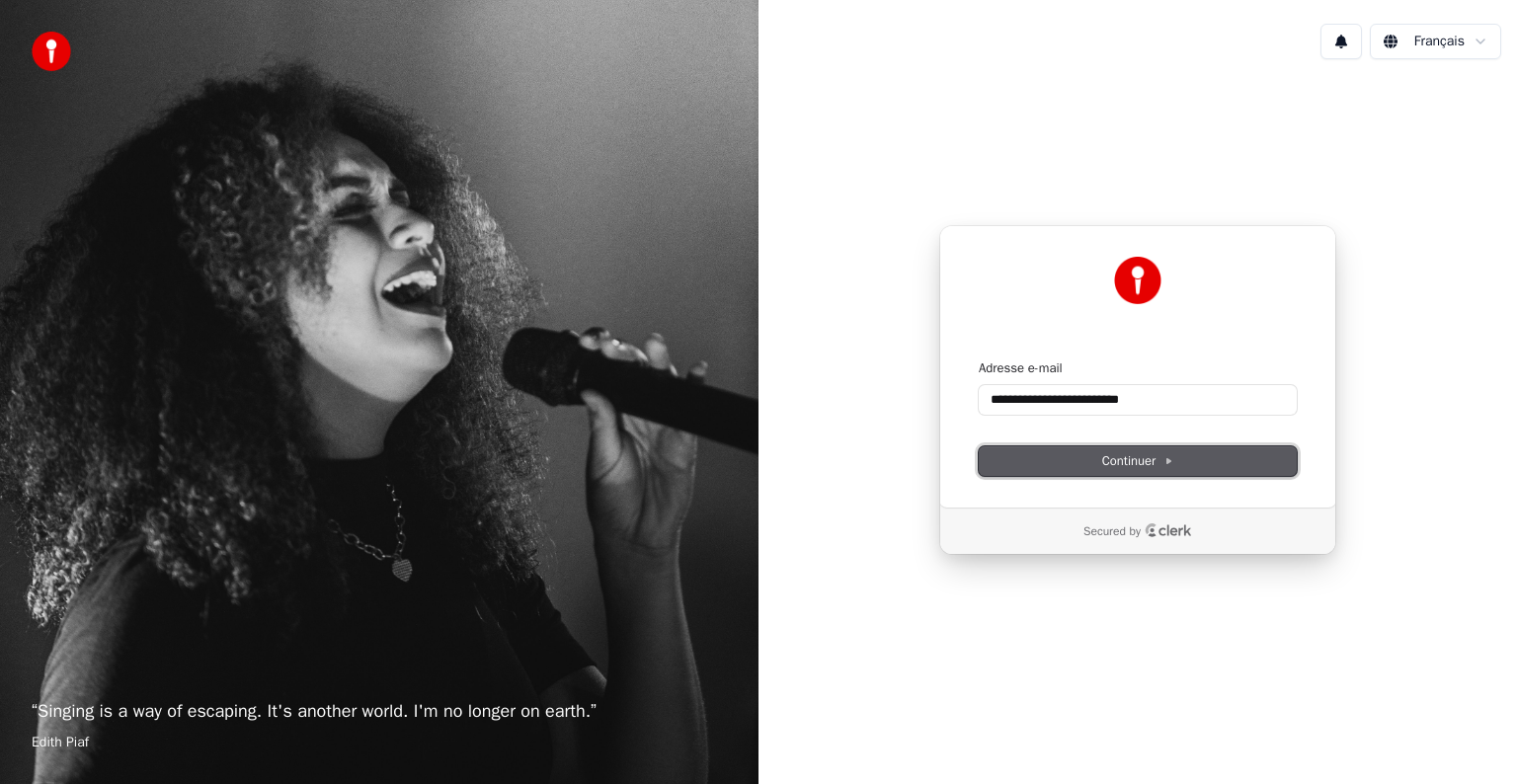 click on "Continuer" at bounding box center (1138, 461) 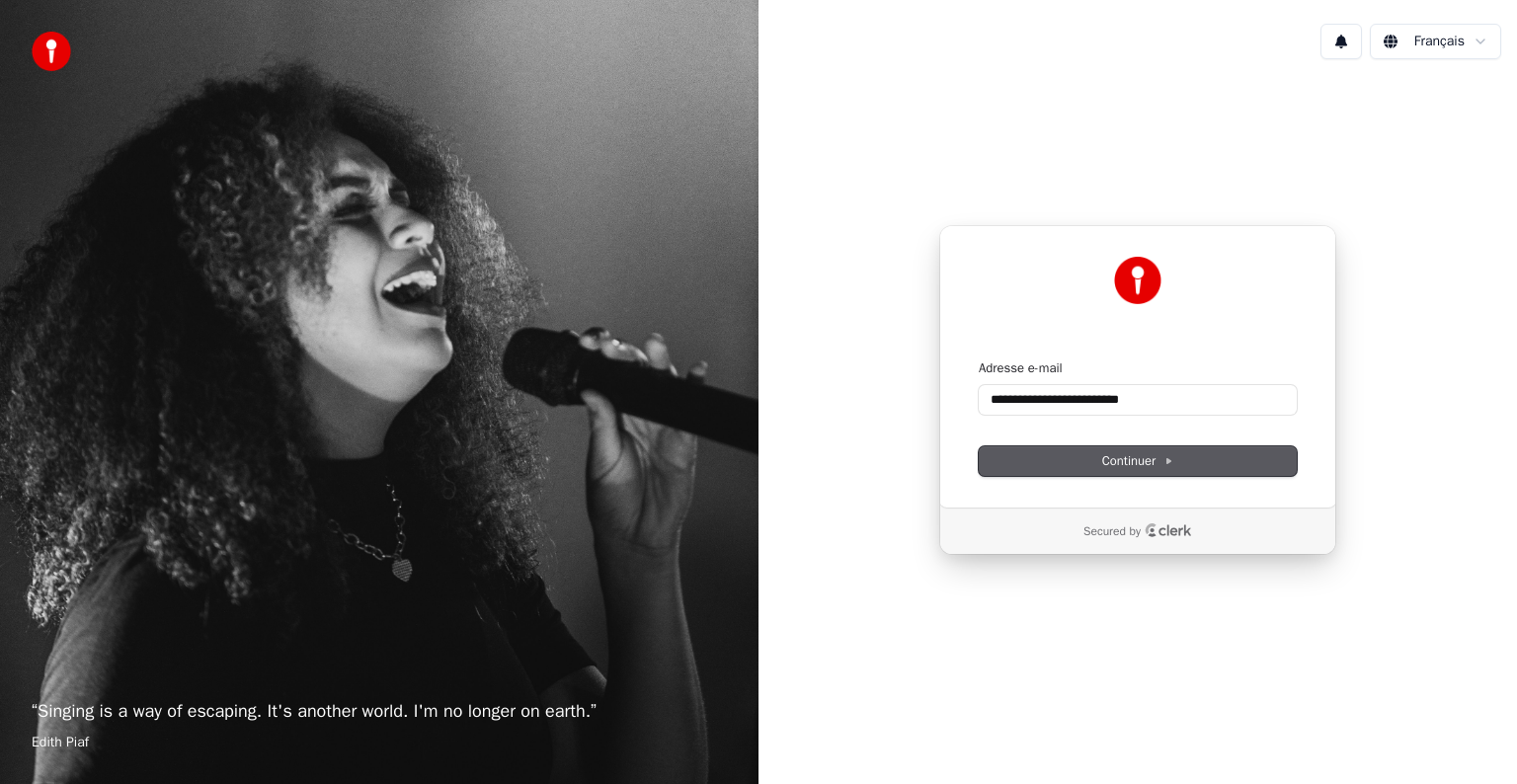 type on "**********" 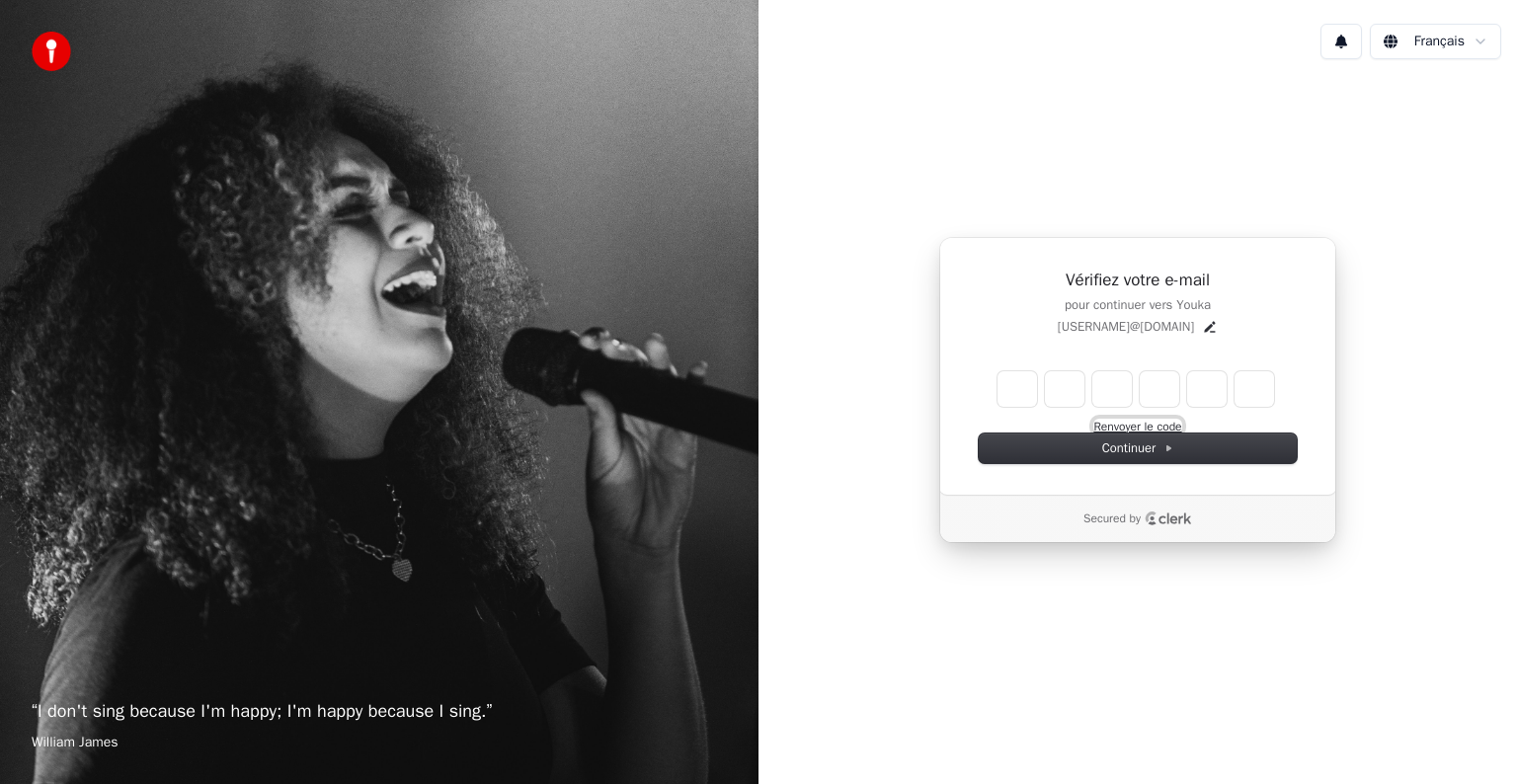 click on "Renvoyer le code" at bounding box center [1137, 427] 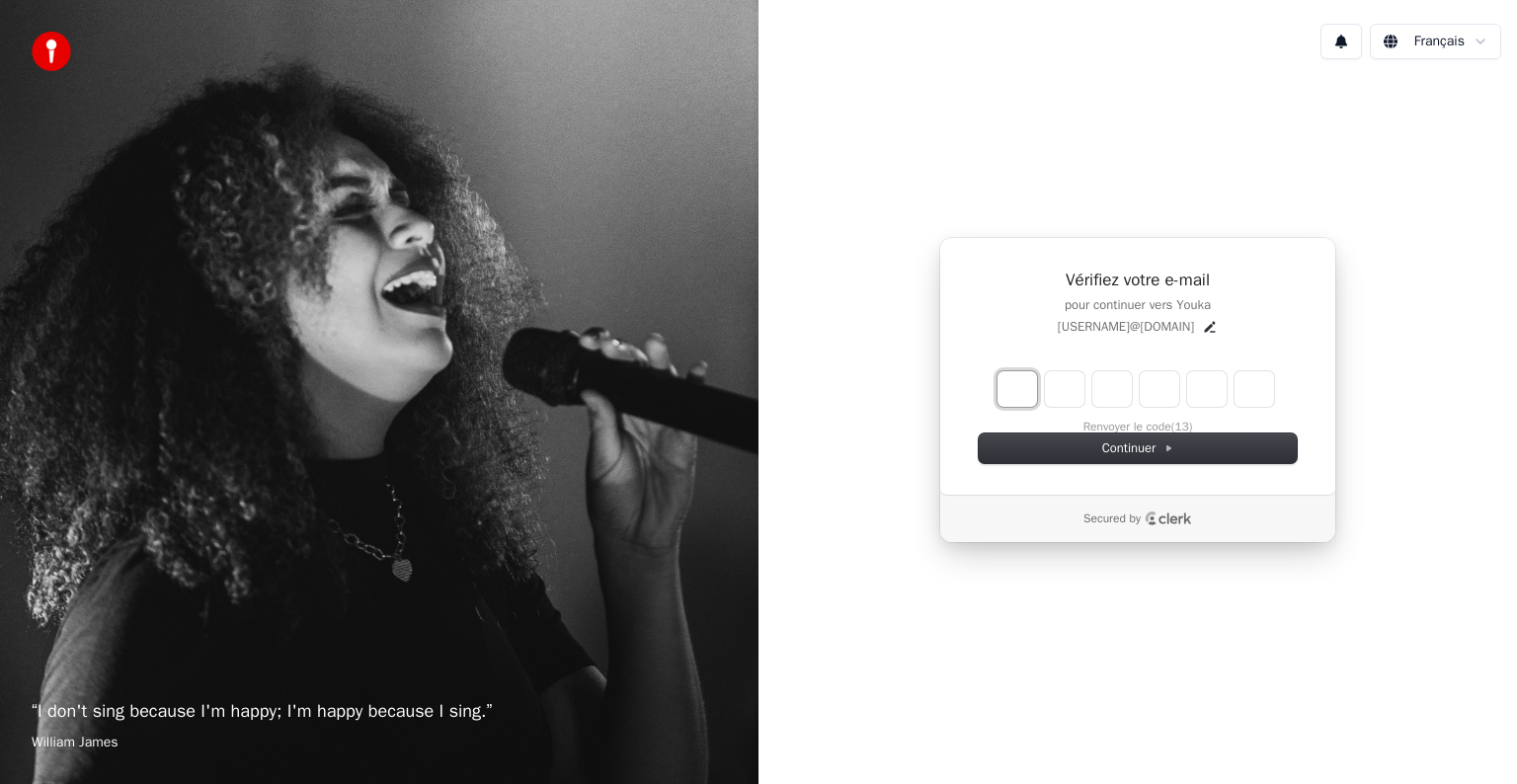 type on "*" 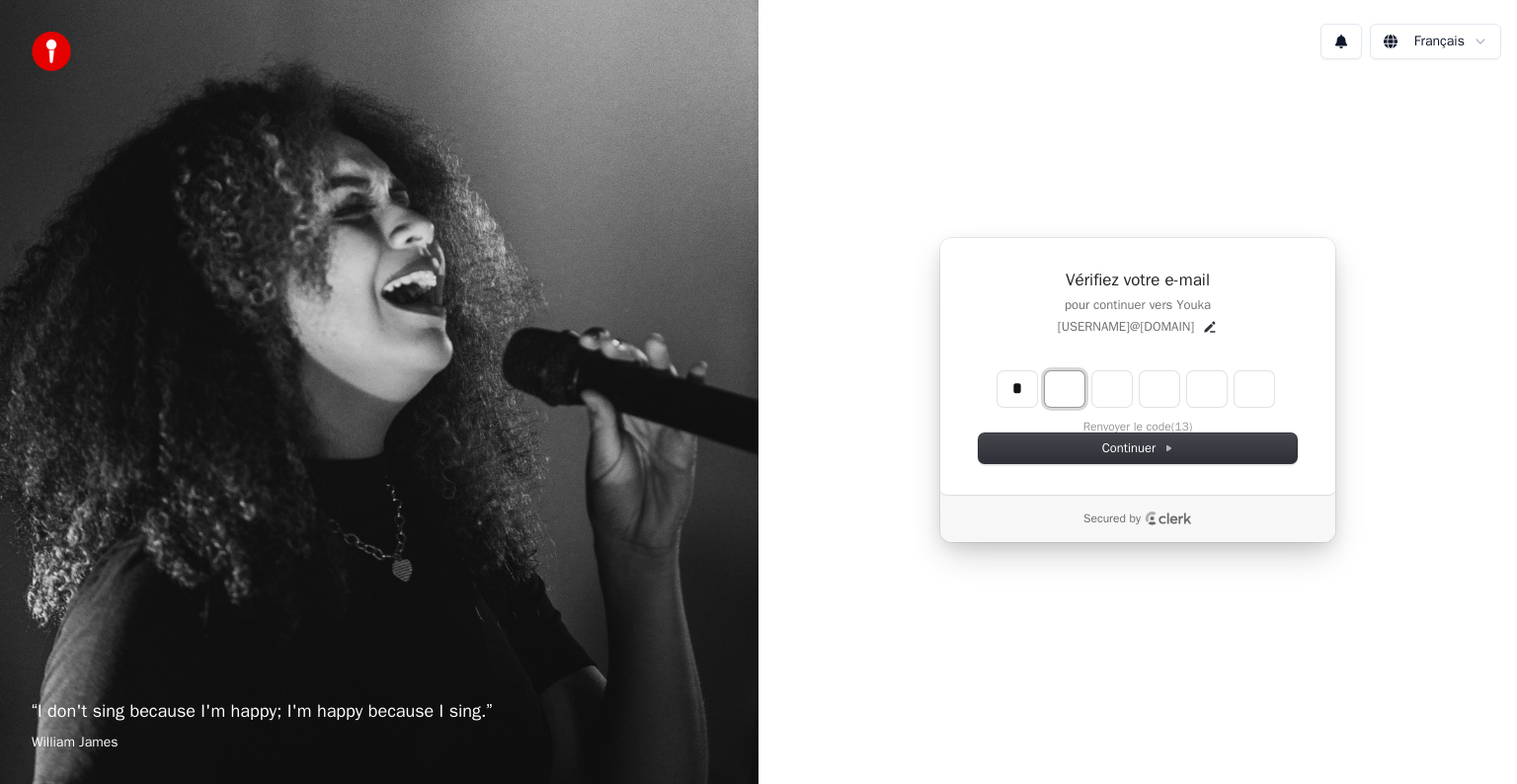 type on "*" 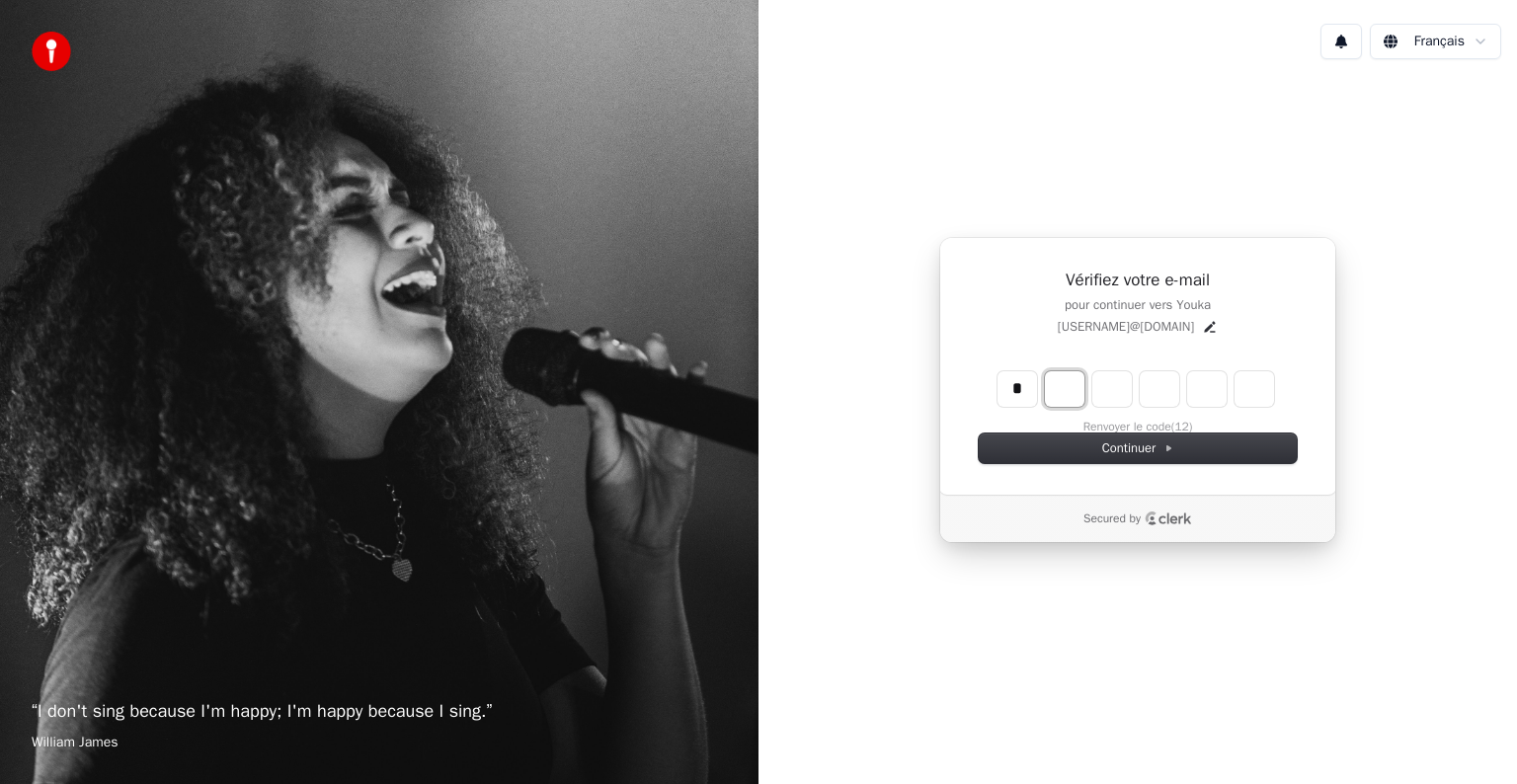 type on "*" 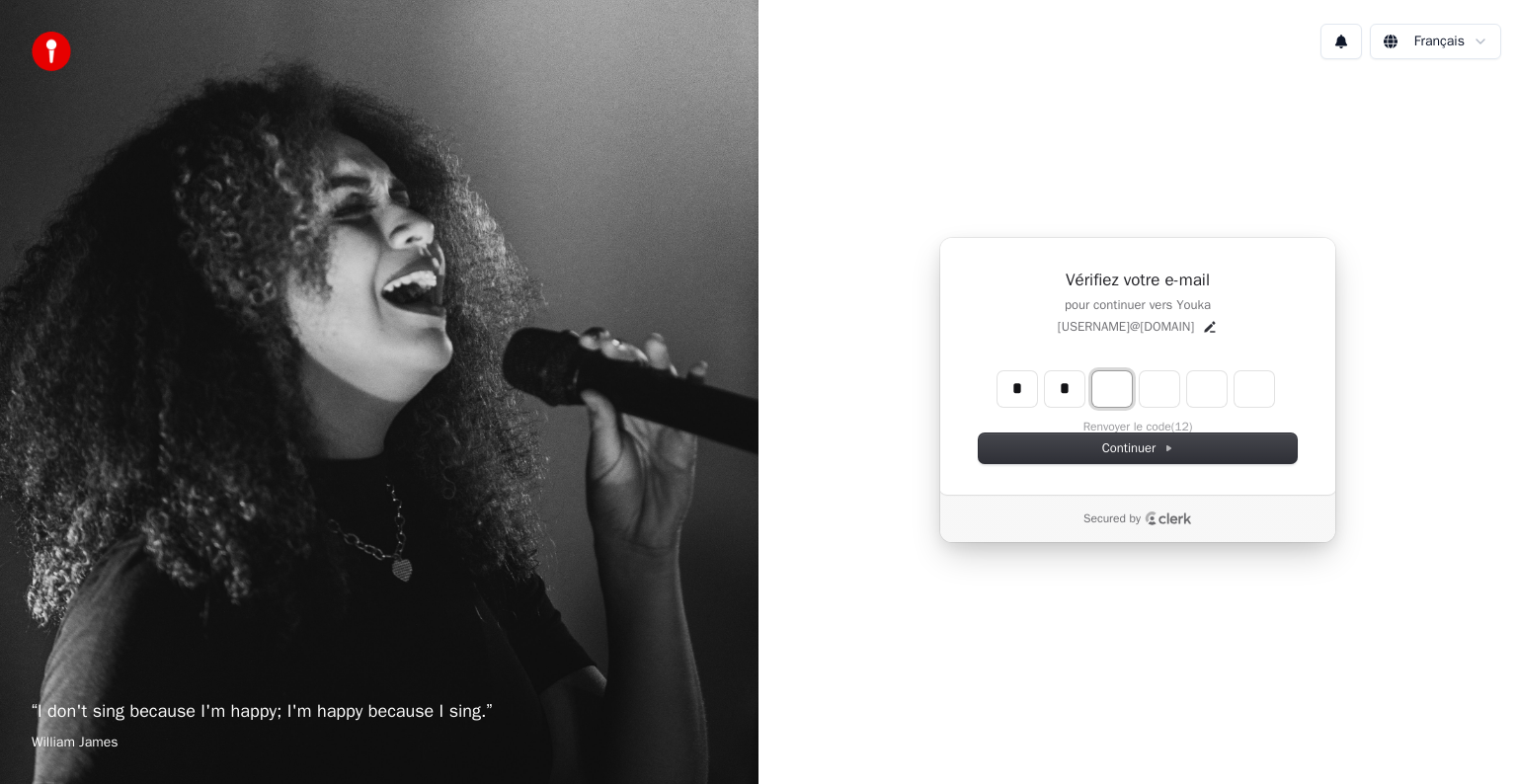 type on "**" 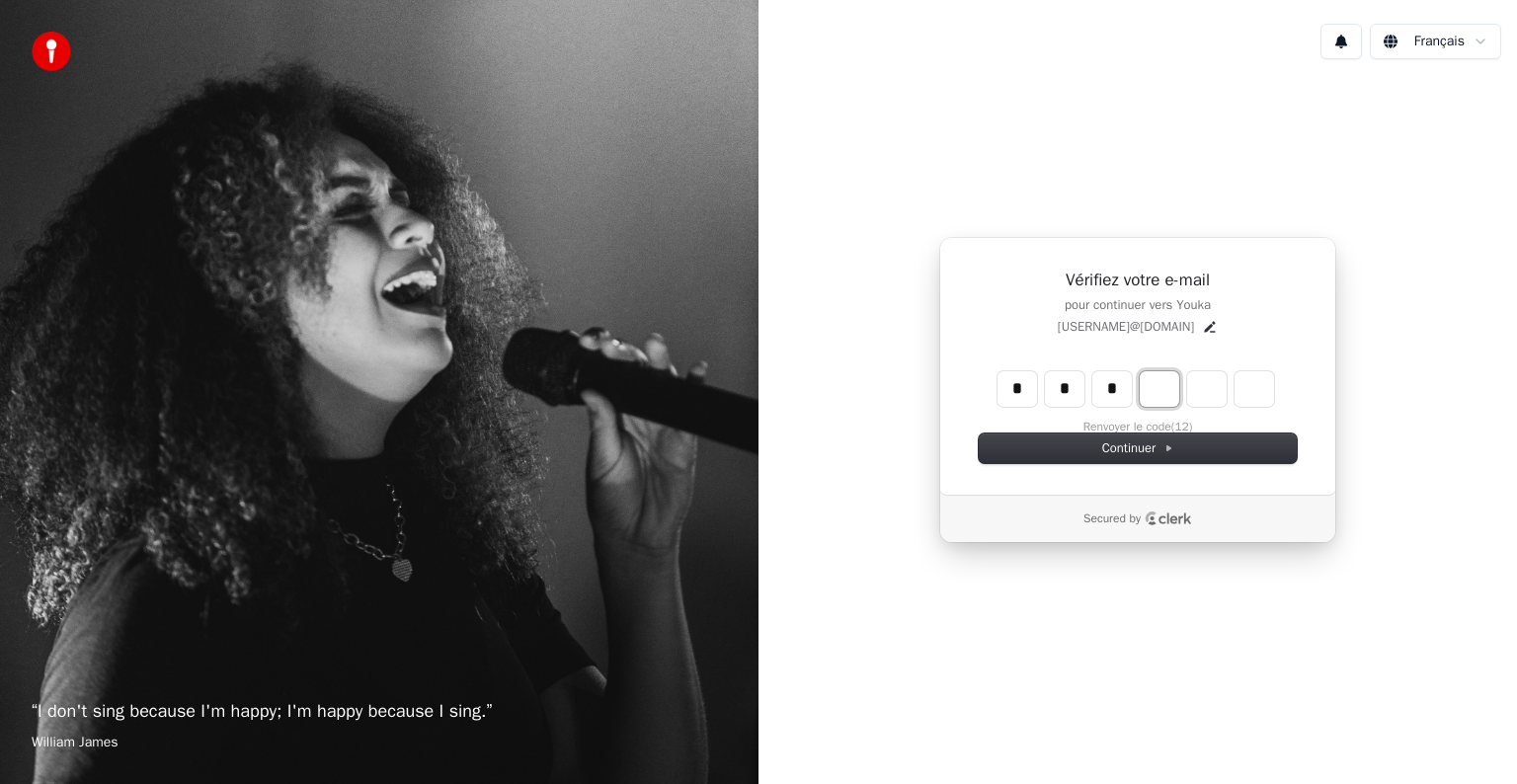 type on "***" 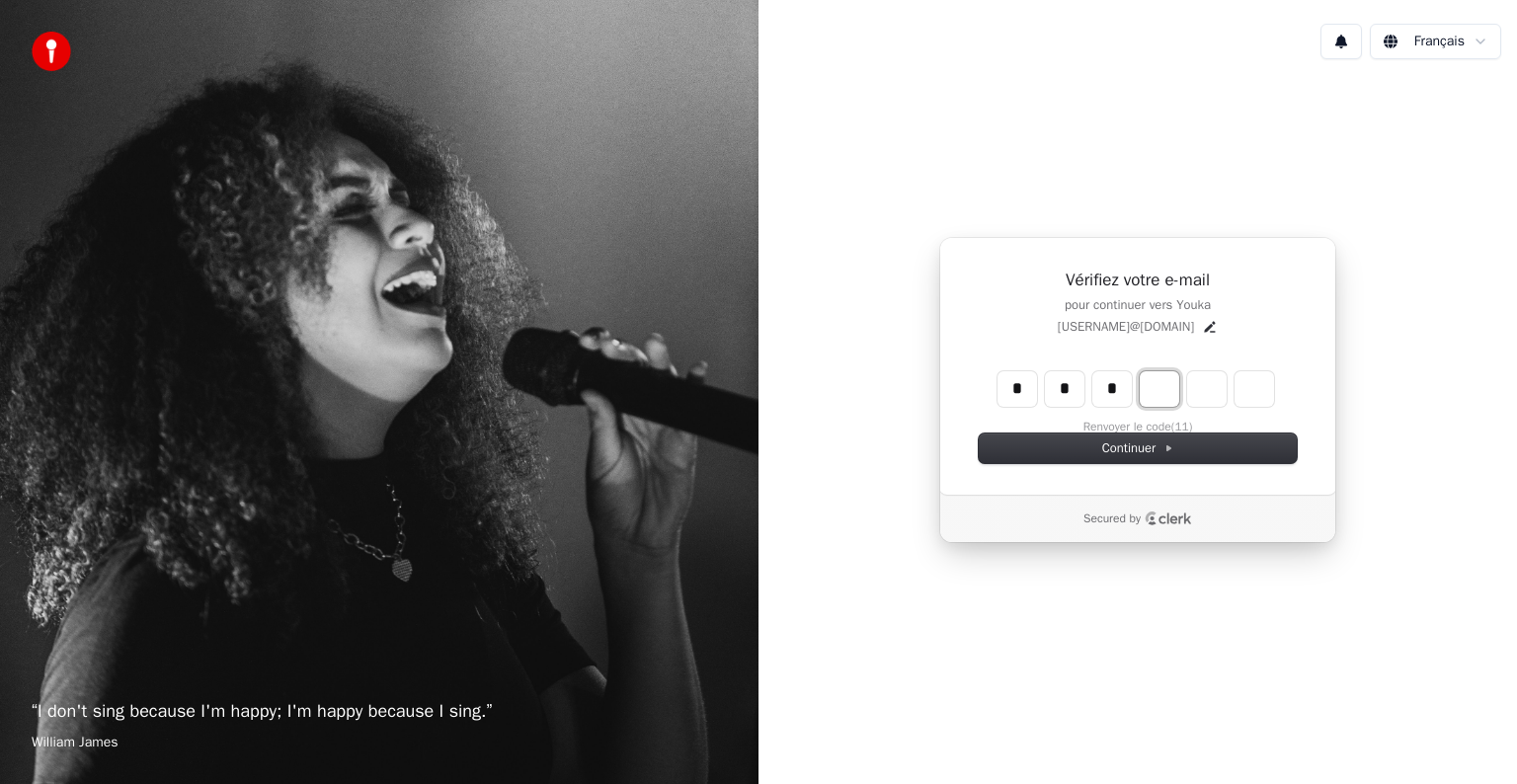 type on "*" 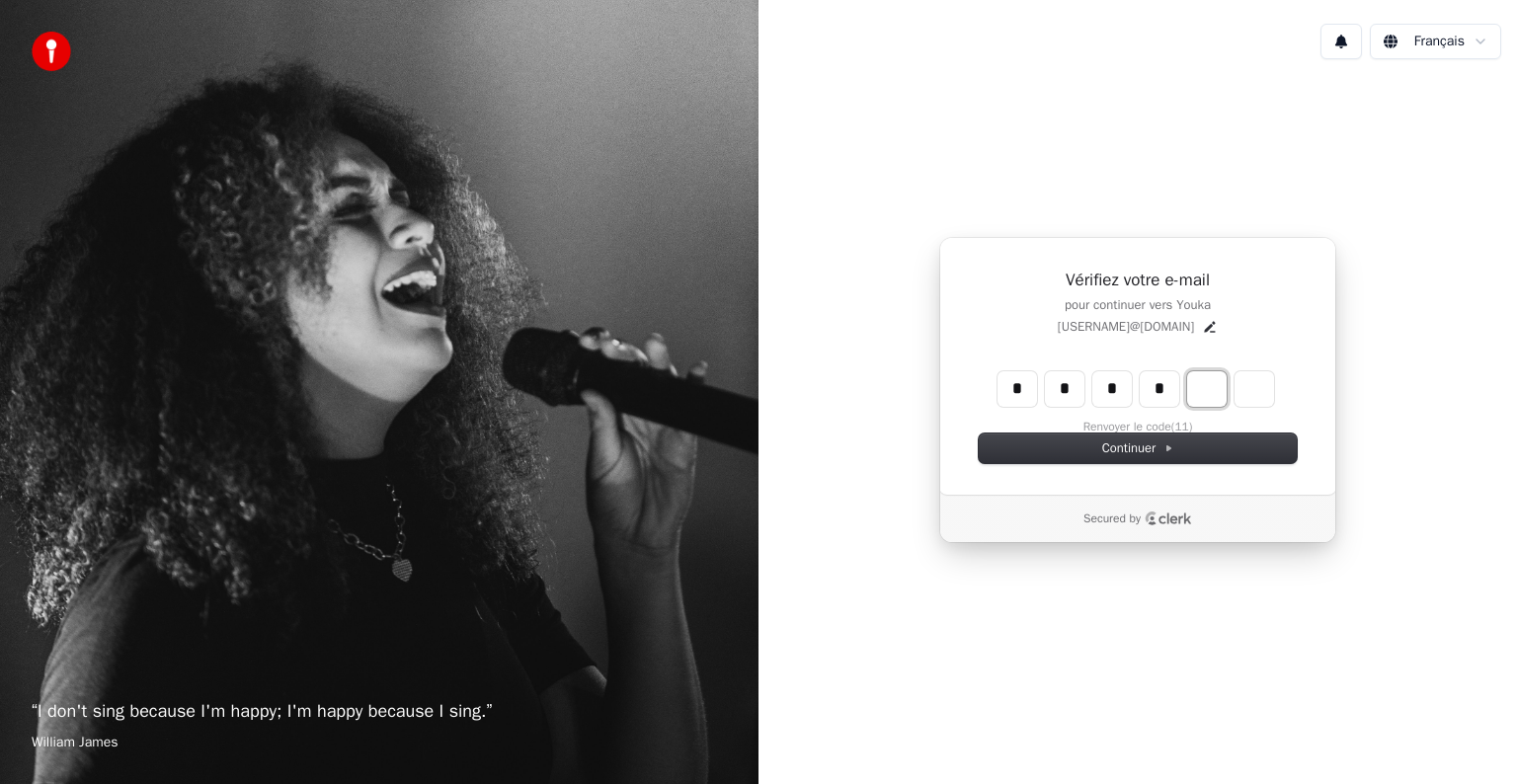 type on "****" 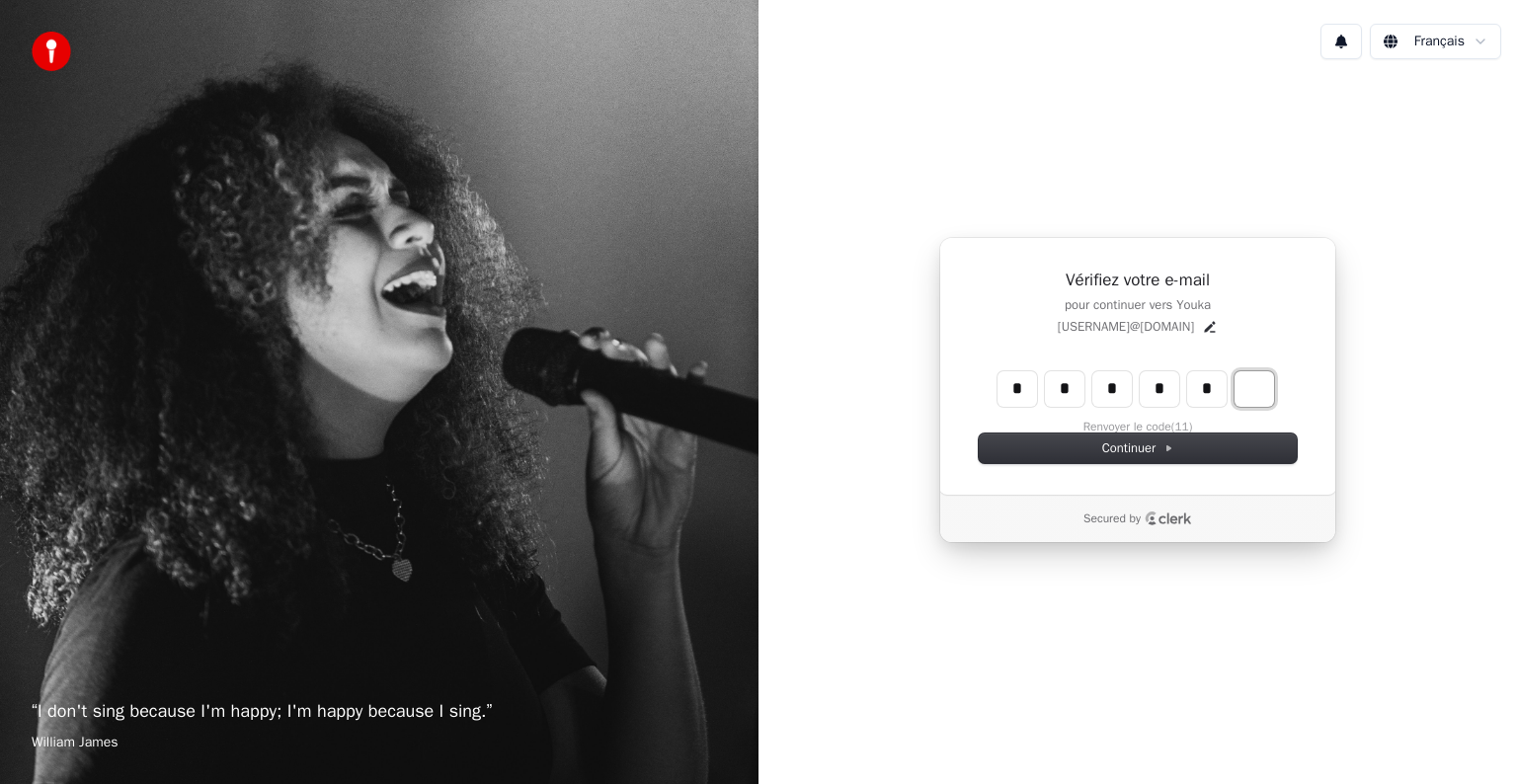 type on "******" 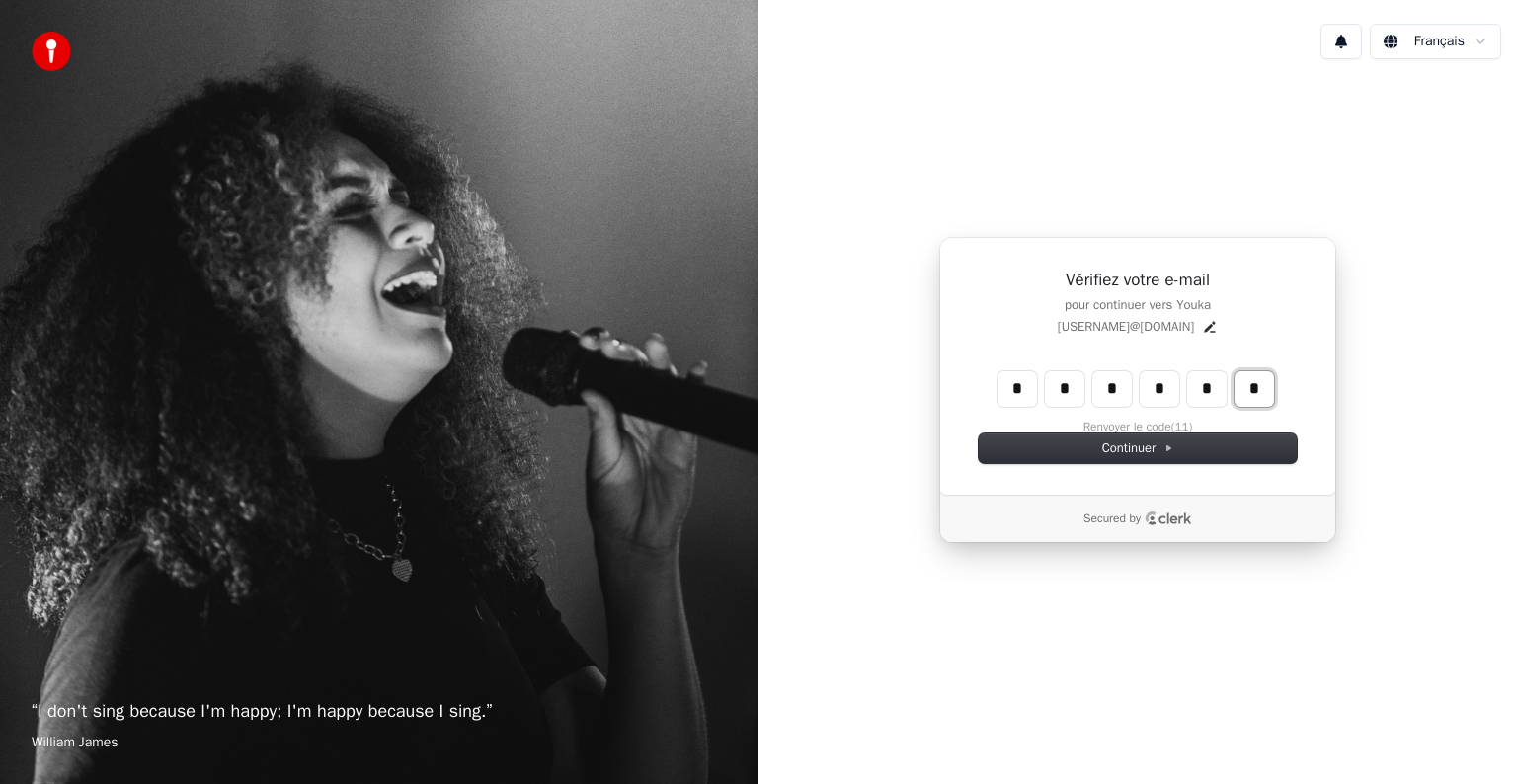 type on "*" 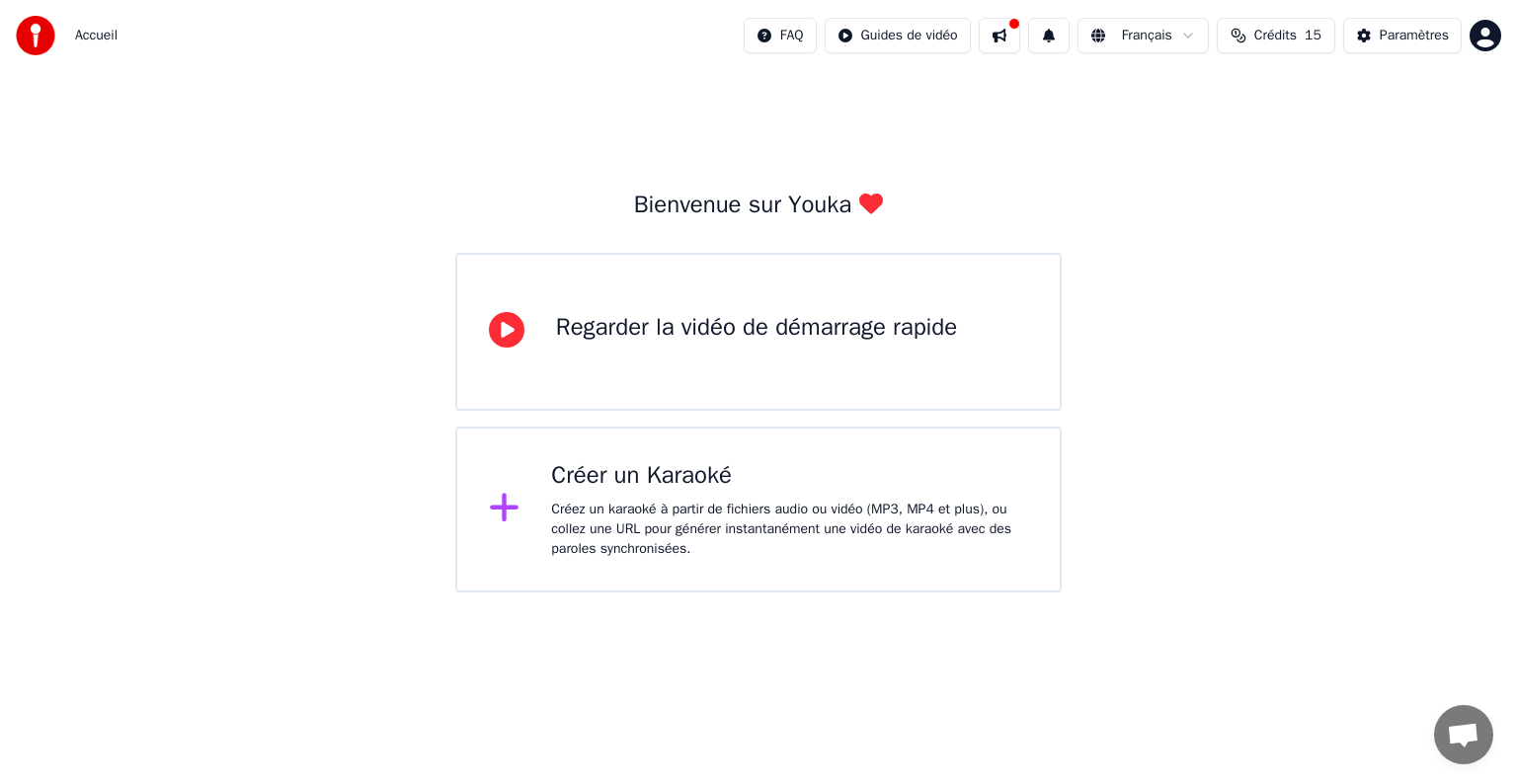 click on "Créer un Karaoké" at bounding box center (789, 476) 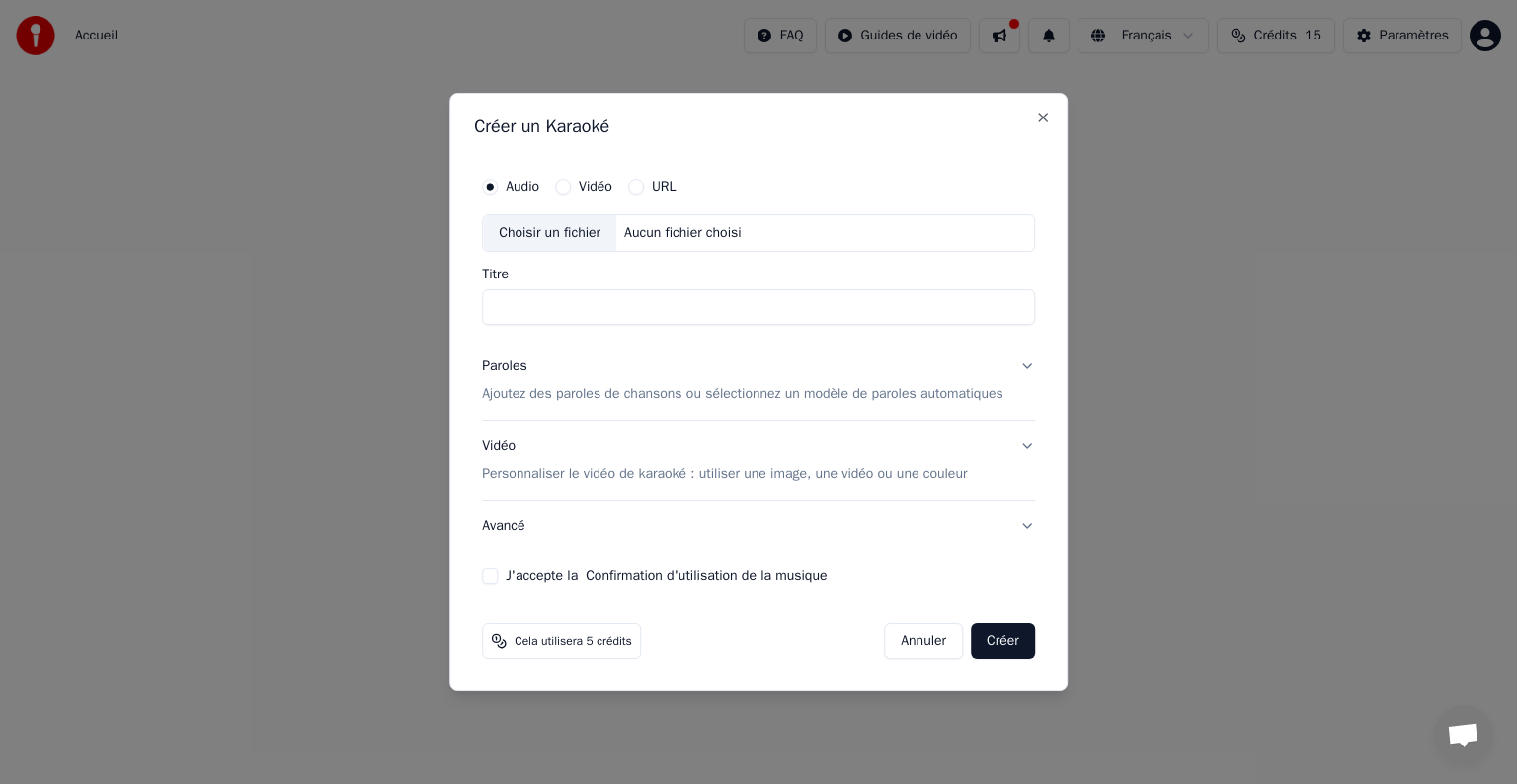 click on "URL" at bounding box center [636, 187] 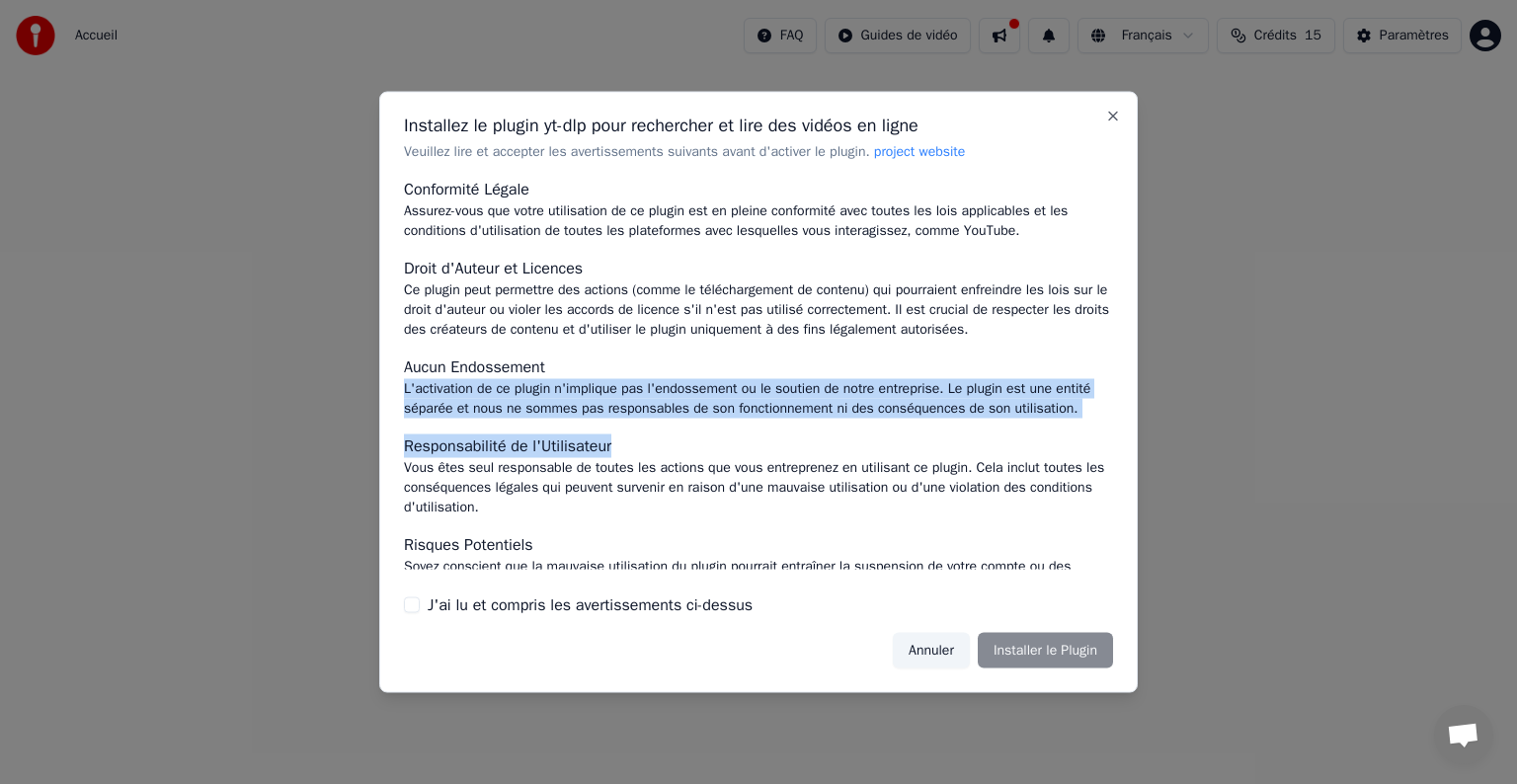 drag, startPoint x: 1093, startPoint y: 352, endPoint x: 1088, endPoint y: 459, distance: 107.11676 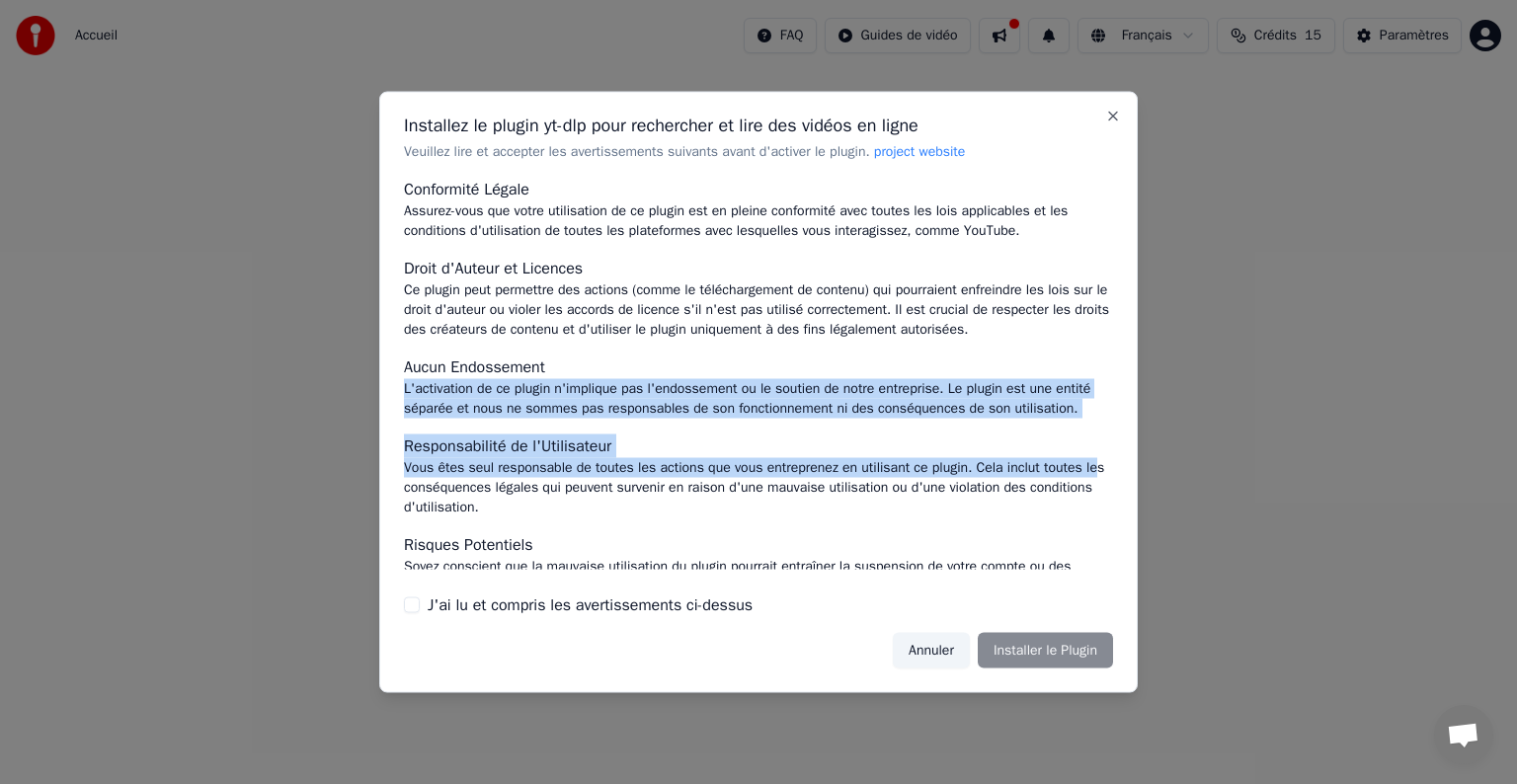 scroll, scrollTop: 106, scrollLeft: 0, axis: vertical 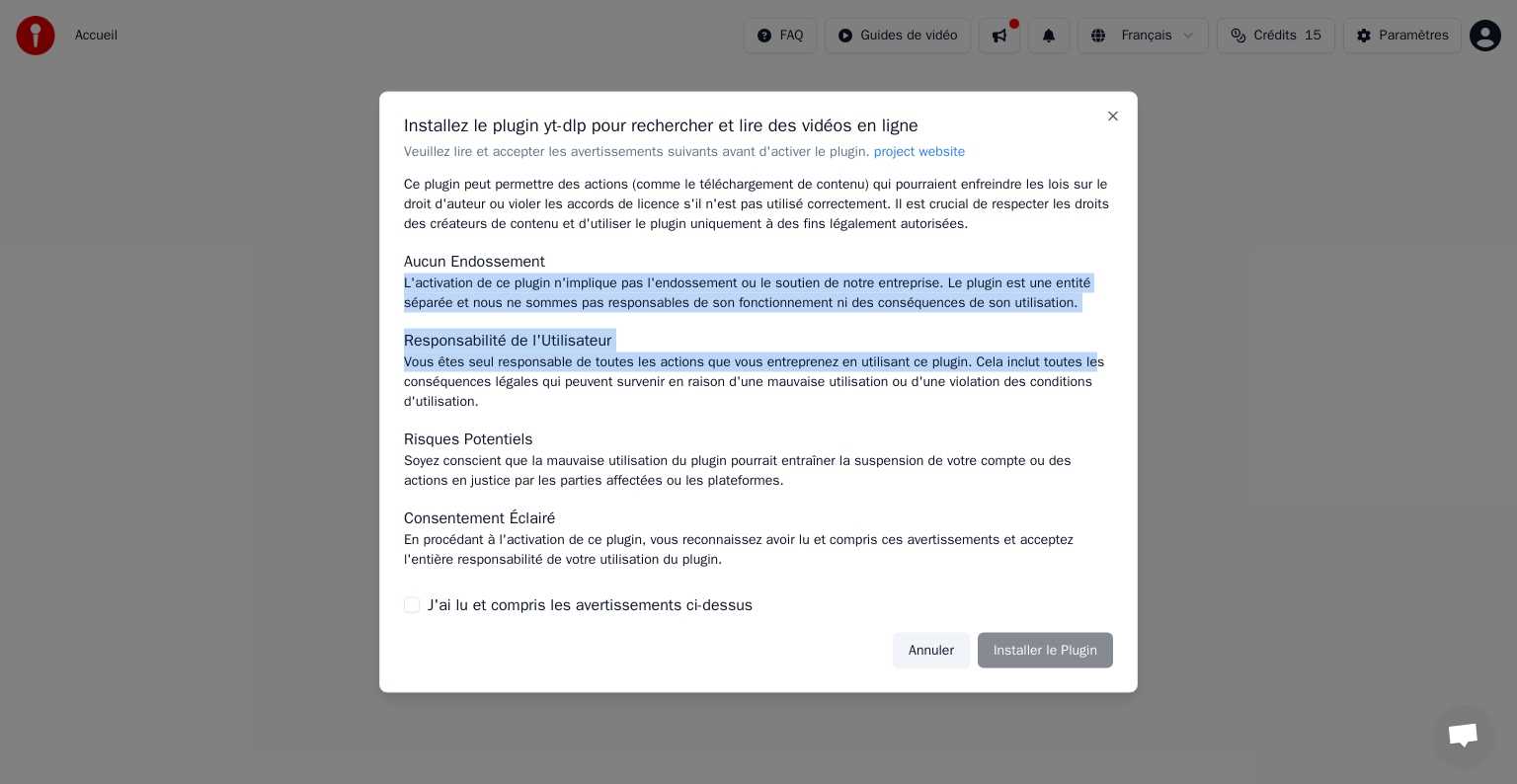 click on "J'ai lu et compris les avertissements ci-dessus" at bounding box center (412, 604) 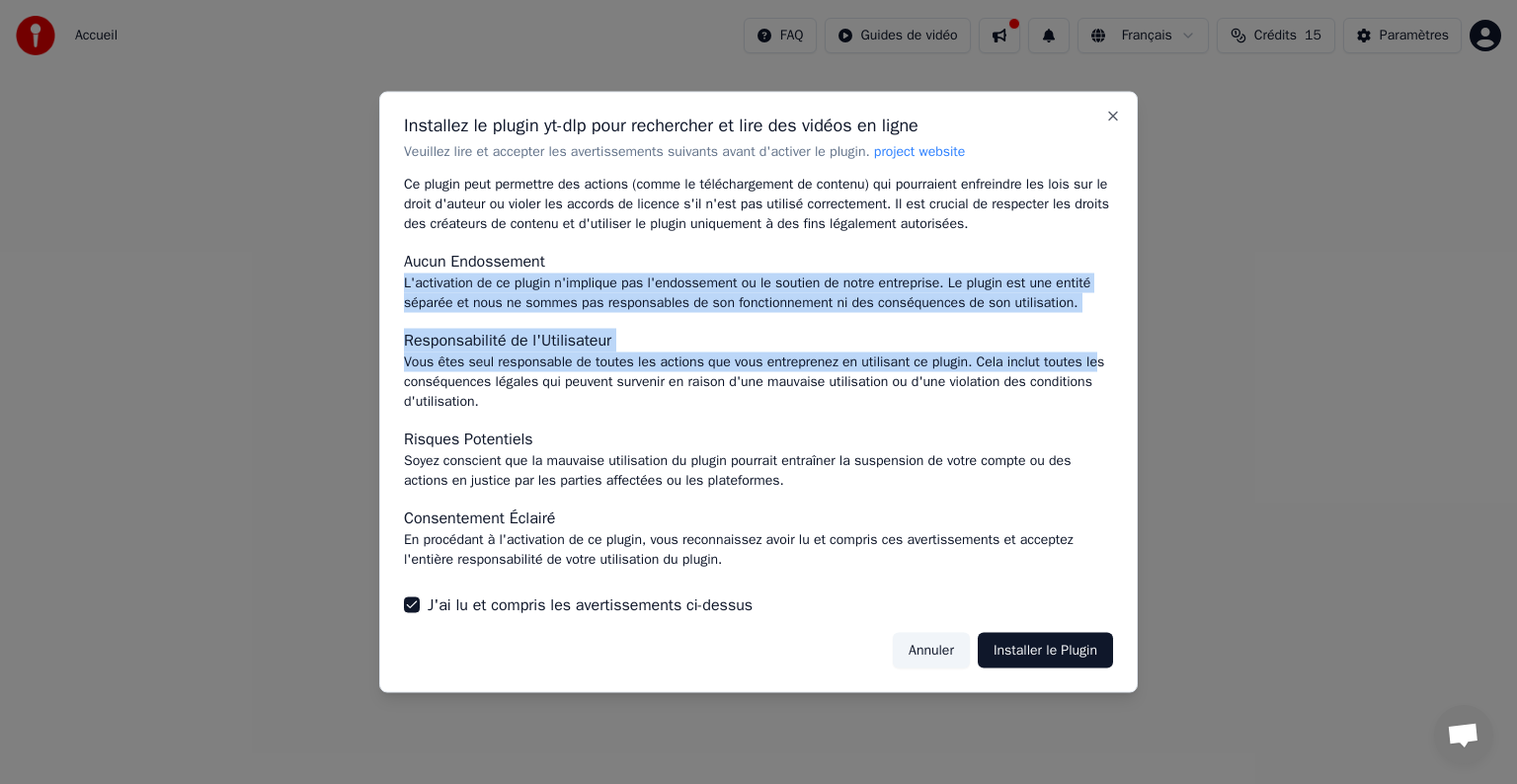 click on "Installer le Plugin" at bounding box center (1045, 650) 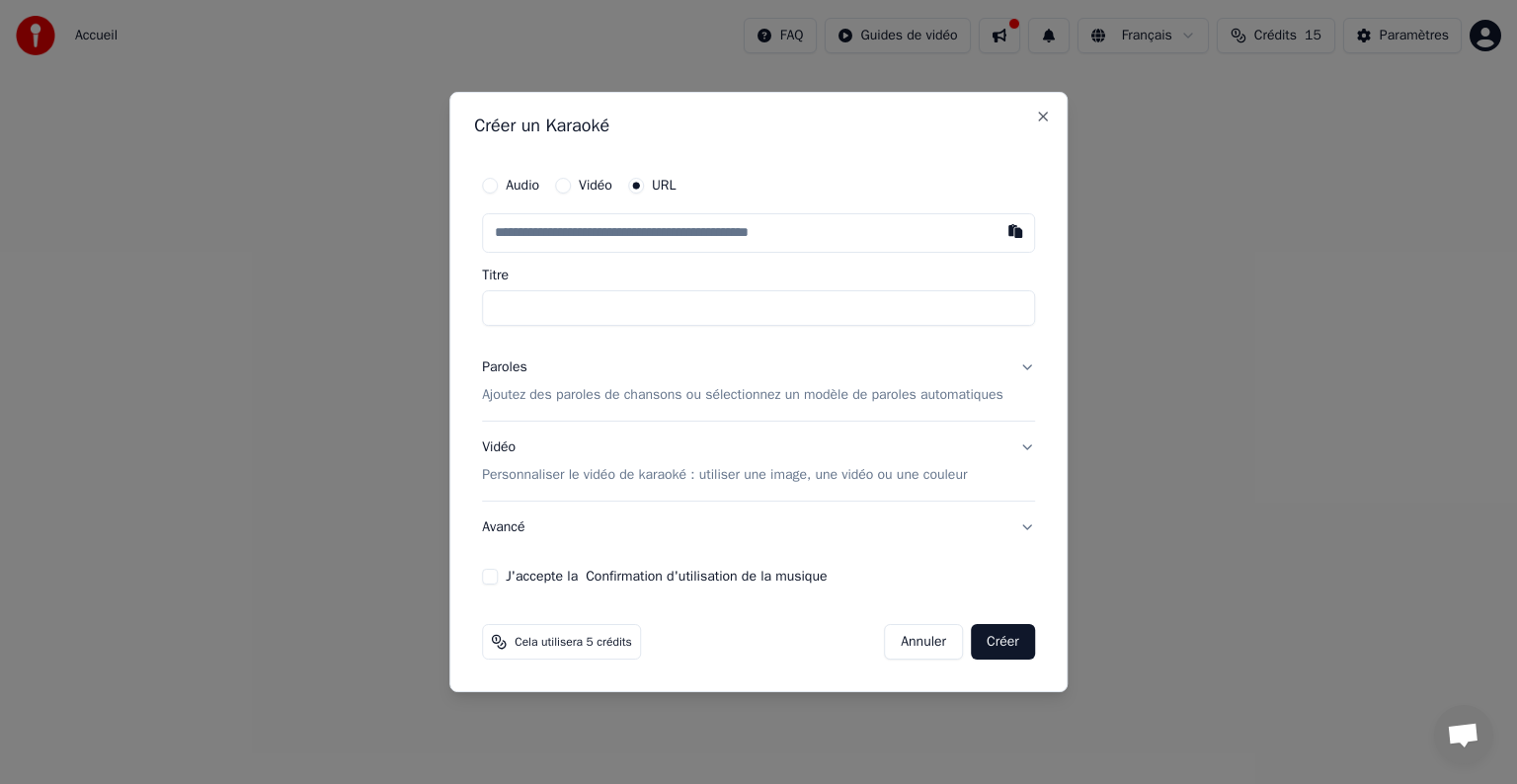 click at bounding box center [758, 233] 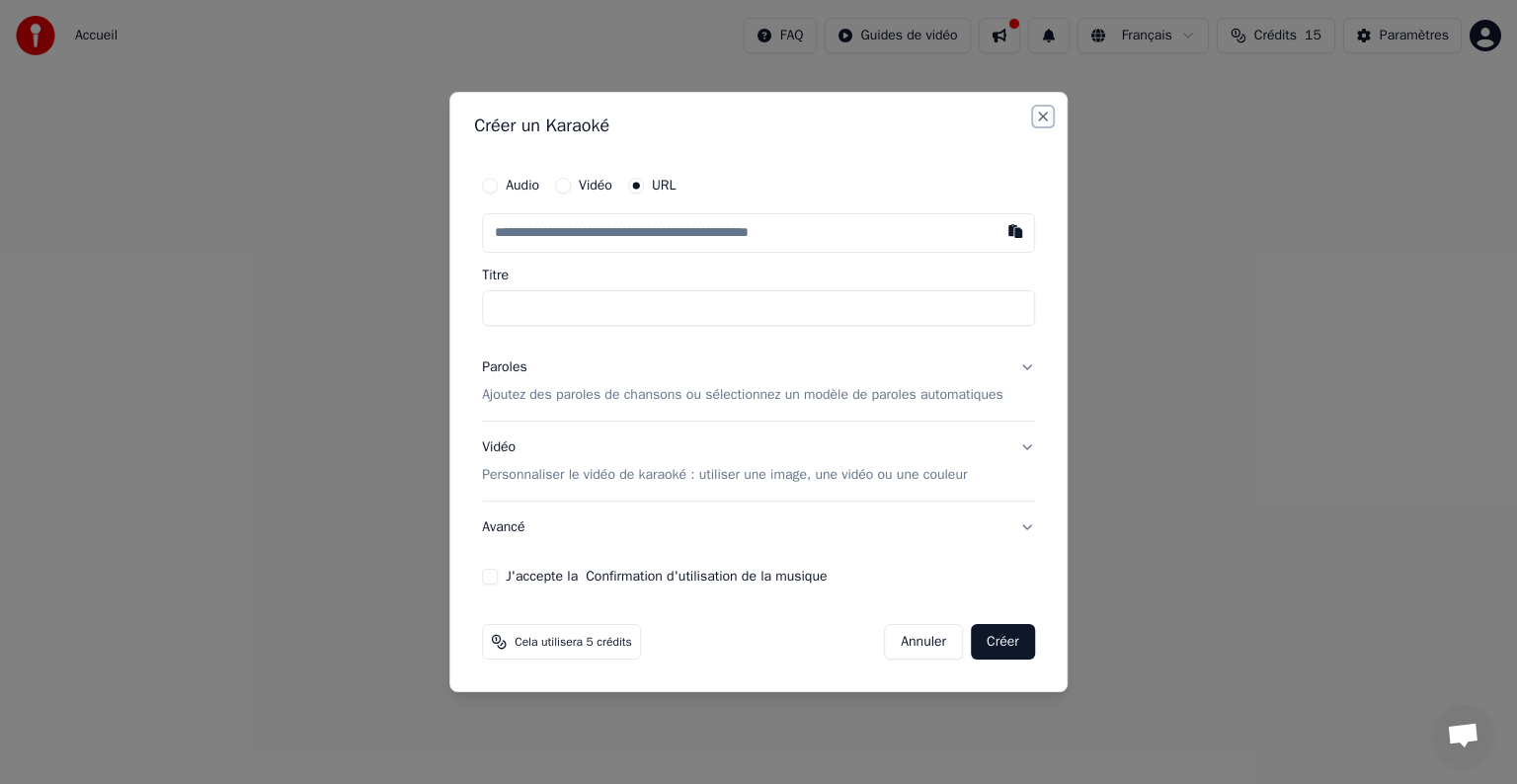 click on "Close" at bounding box center [1043, 117] 